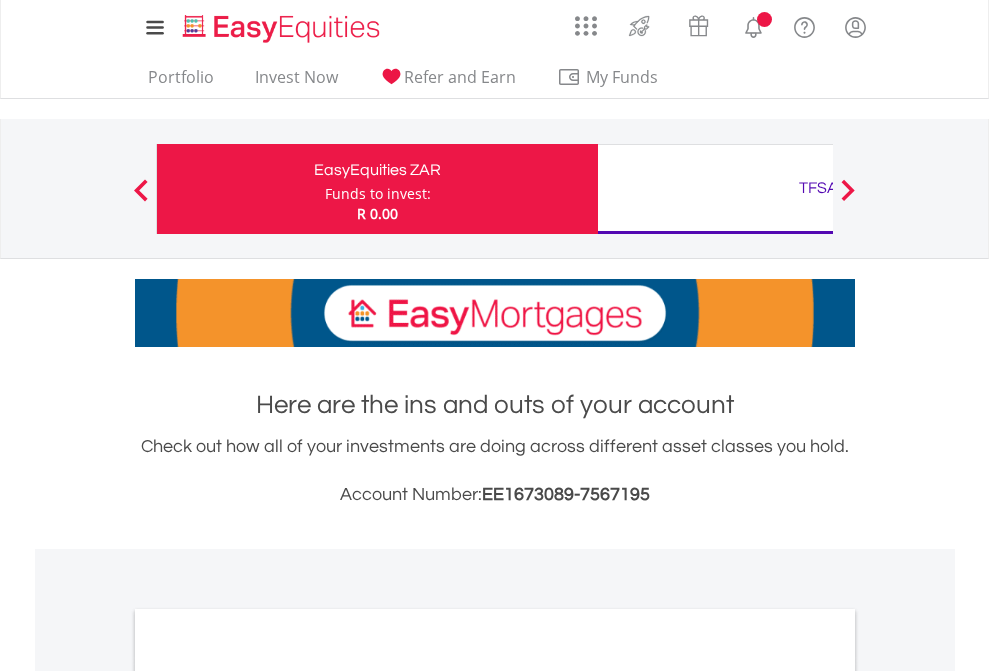 scroll, scrollTop: 0, scrollLeft: 0, axis: both 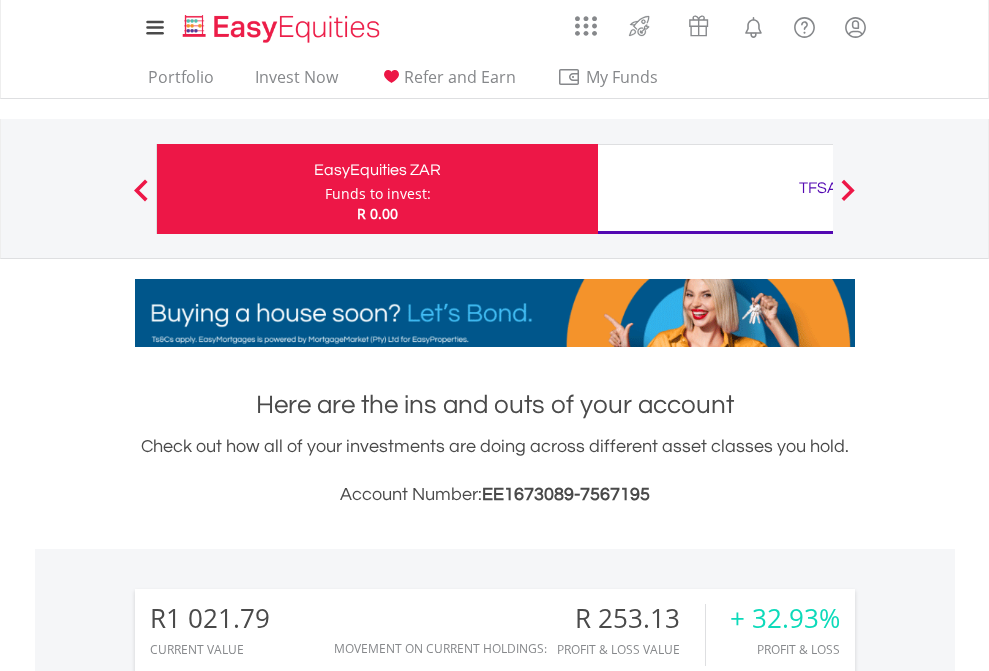 click on "Funds to invest:" at bounding box center (378, 194) 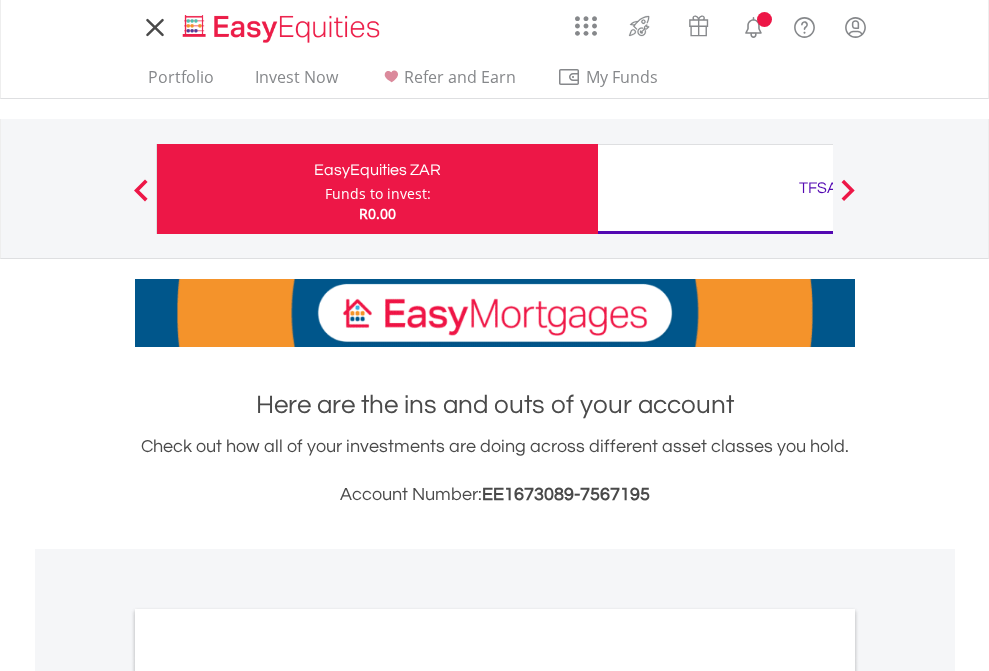 scroll, scrollTop: 0, scrollLeft: 0, axis: both 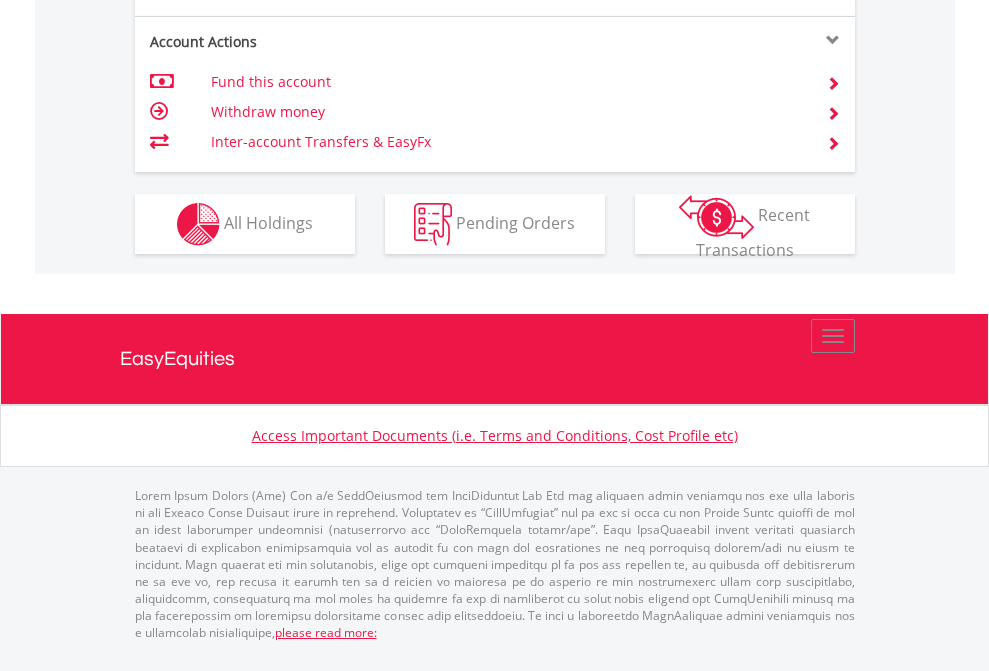 click on "Investment types" at bounding box center (706, -337) 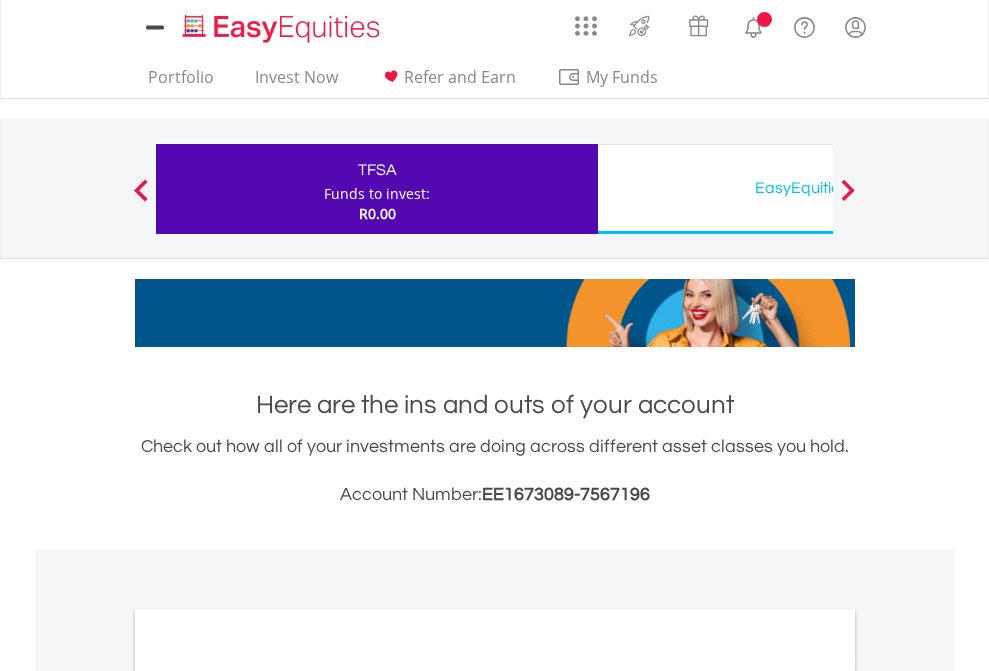 scroll, scrollTop: 0, scrollLeft: 0, axis: both 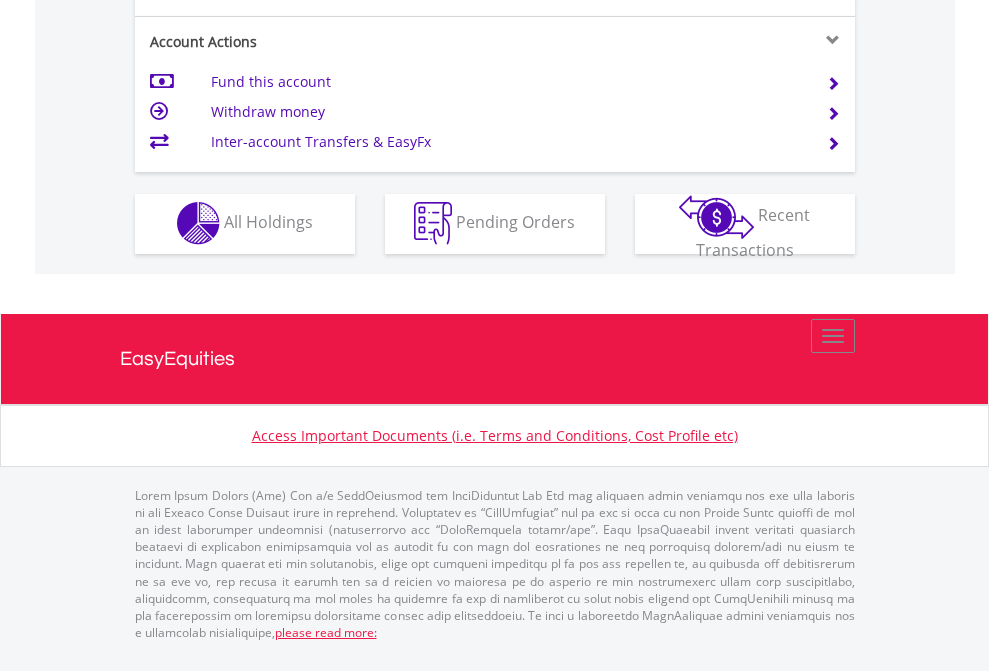 click on "Investment types" at bounding box center (706, -353) 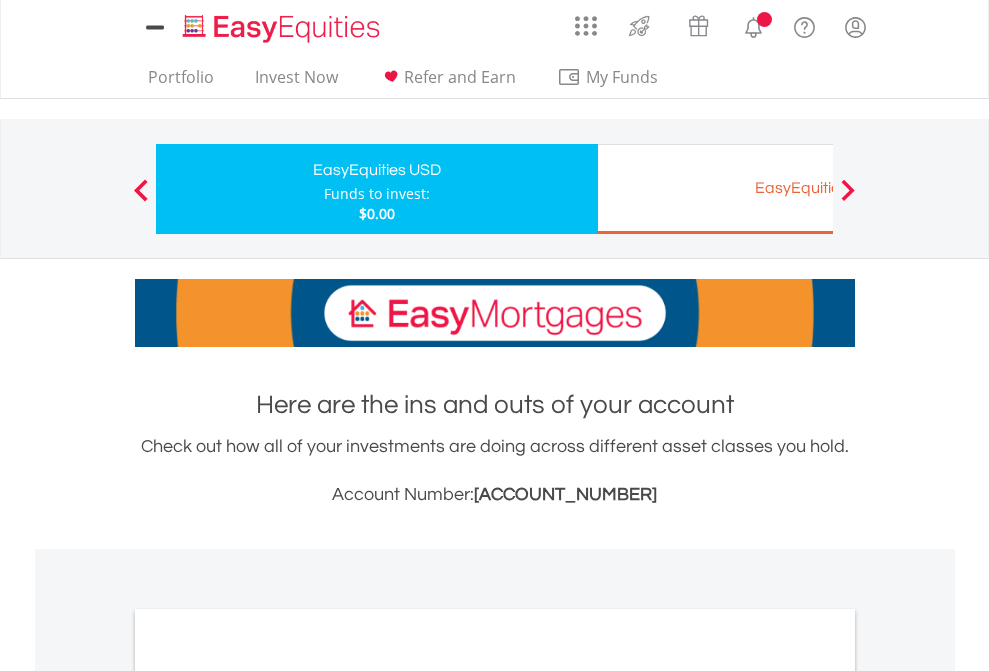 scroll, scrollTop: 0, scrollLeft: 0, axis: both 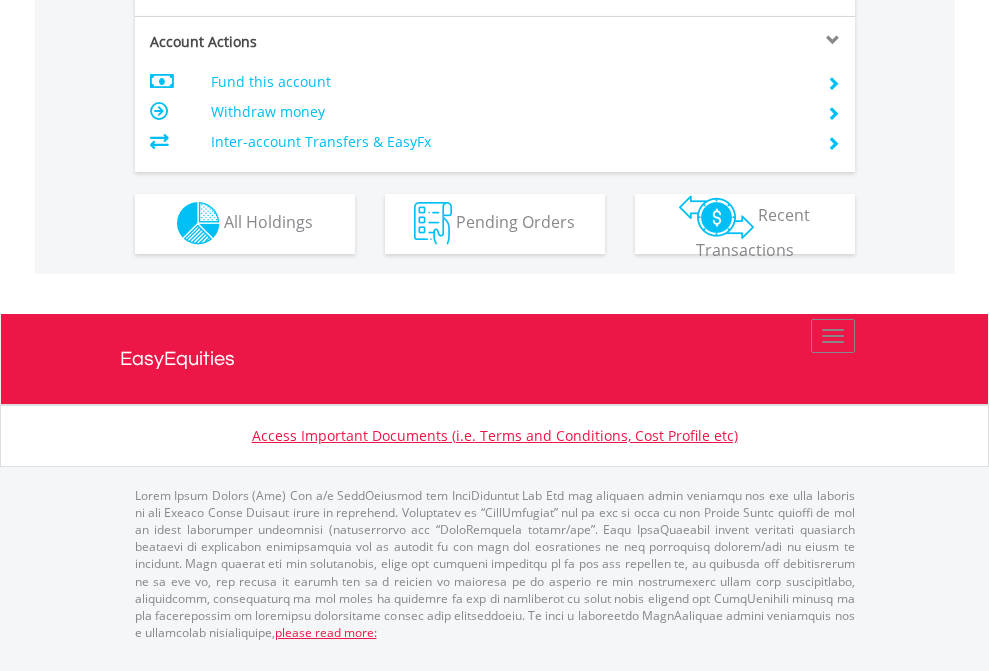 click on "Investment types" at bounding box center (706, -353) 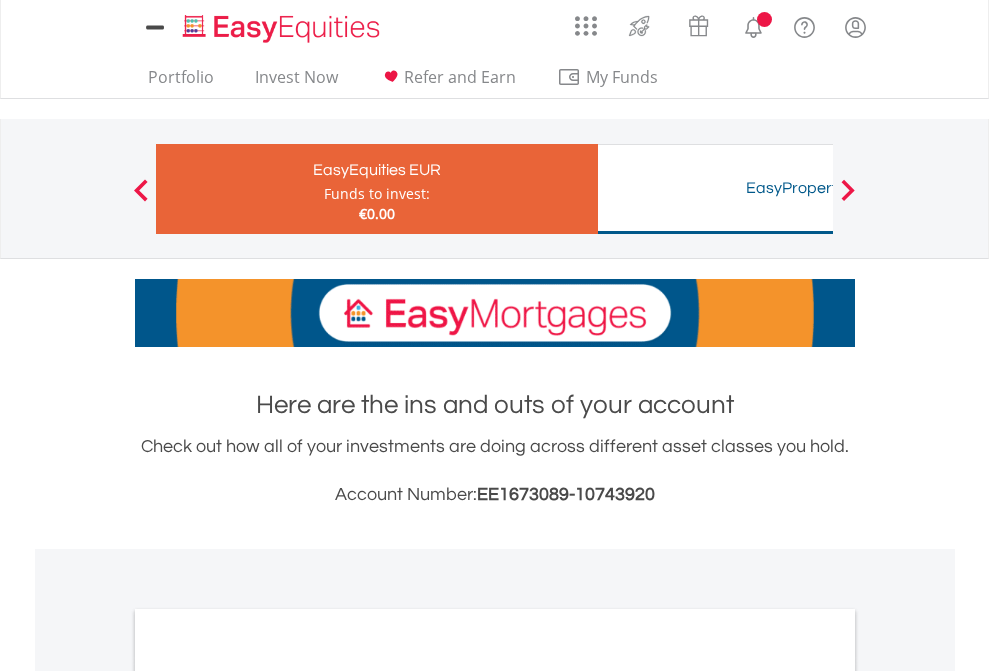 scroll, scrollTop: 0, scrollLeft: 0, axis: both 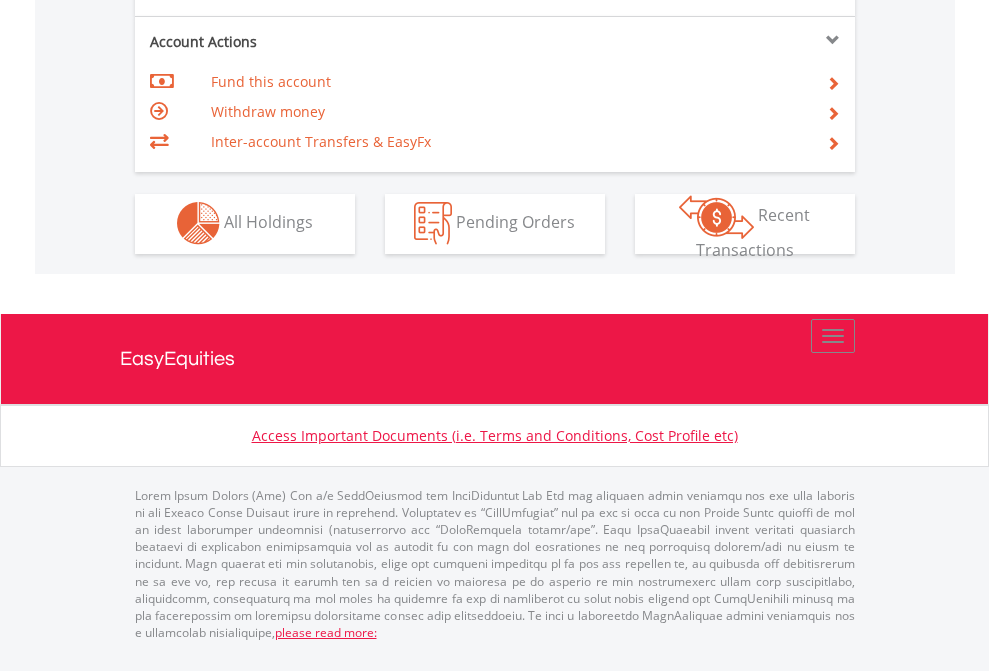 click on "Investment types" at bounding box center (706, -353) 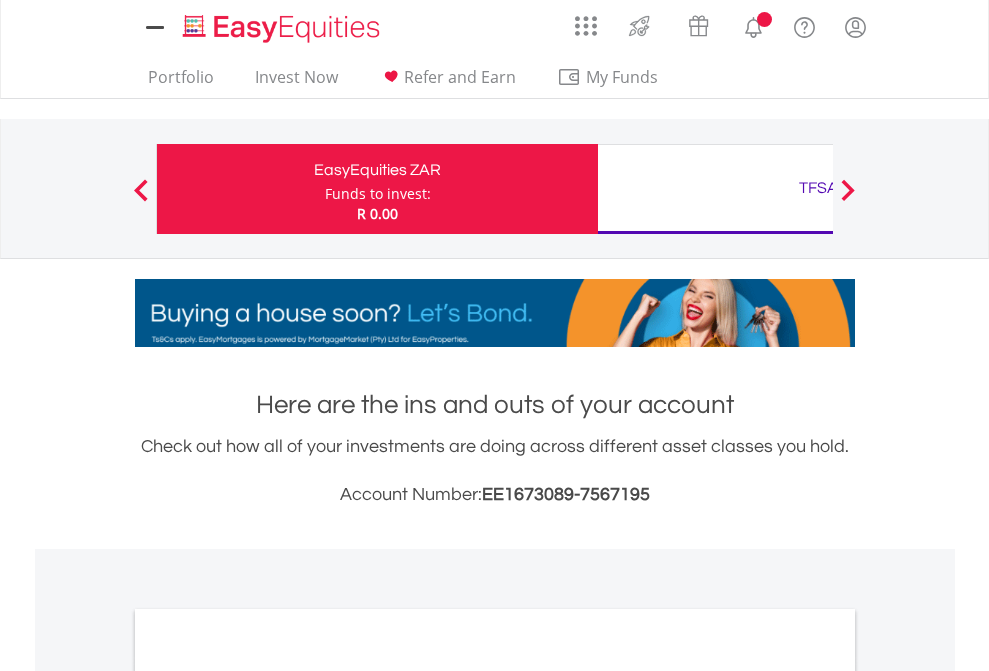 scroll, scrollTop: 0, scrollLeft: 0, axis: both 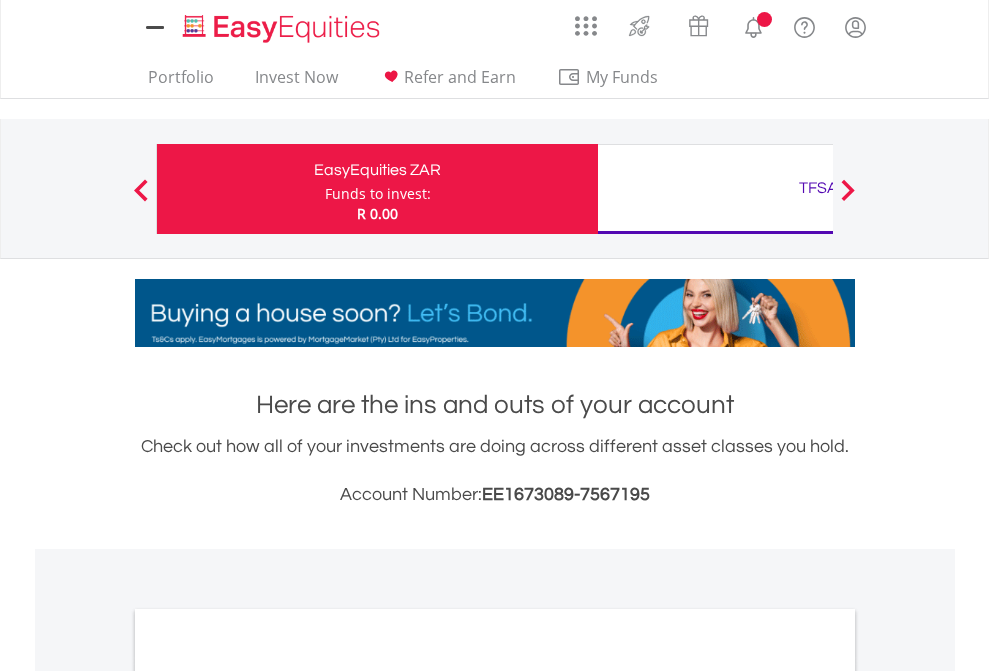 click on "All Holdings" at bounding box center (268, 1096) 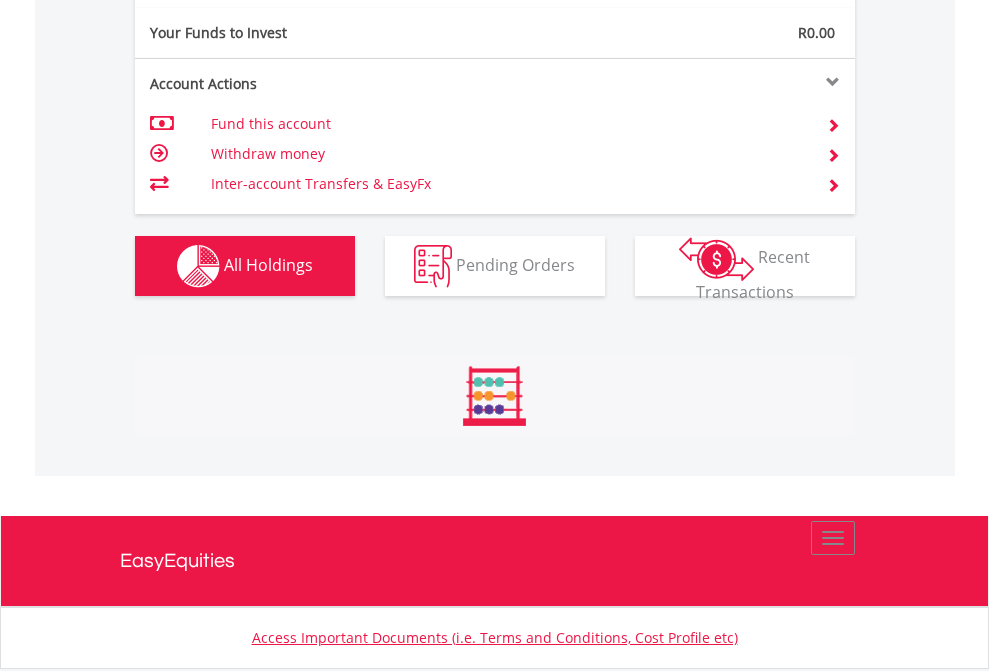 scroll, scrollTop: 999808, scrollLeft: 999687, axis: both 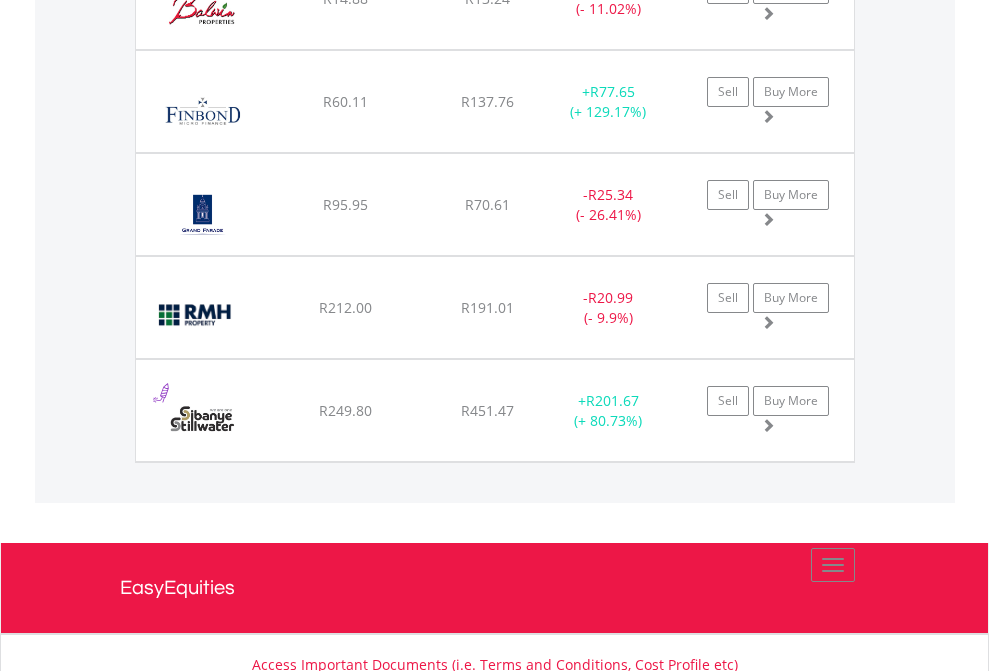 click on "TFSA" at bounding box center (818, -2036) 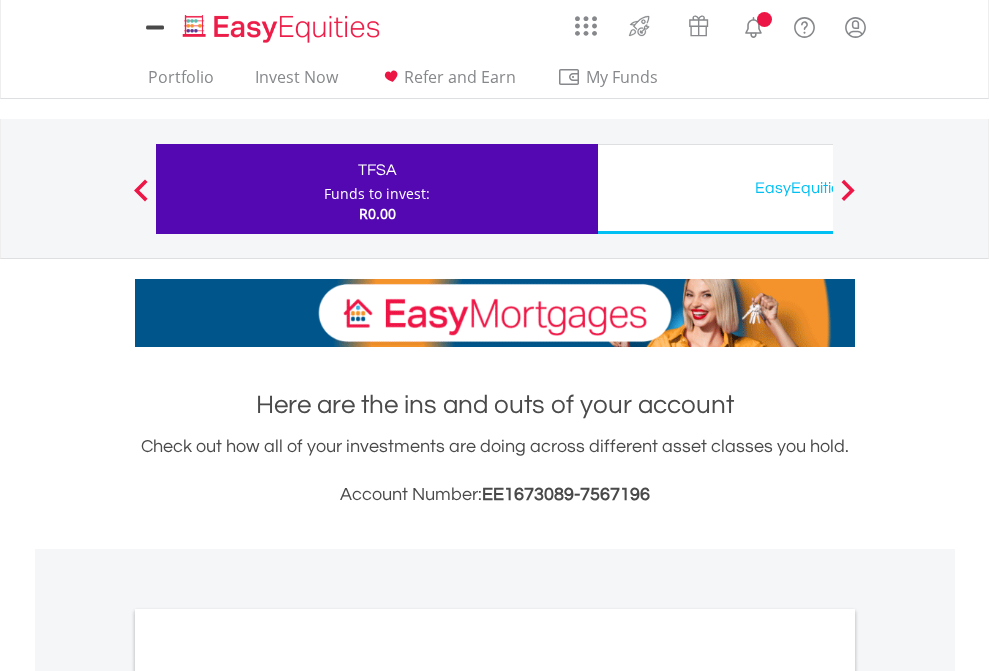click on "All Holdings" at bounding box center [268, 1096] 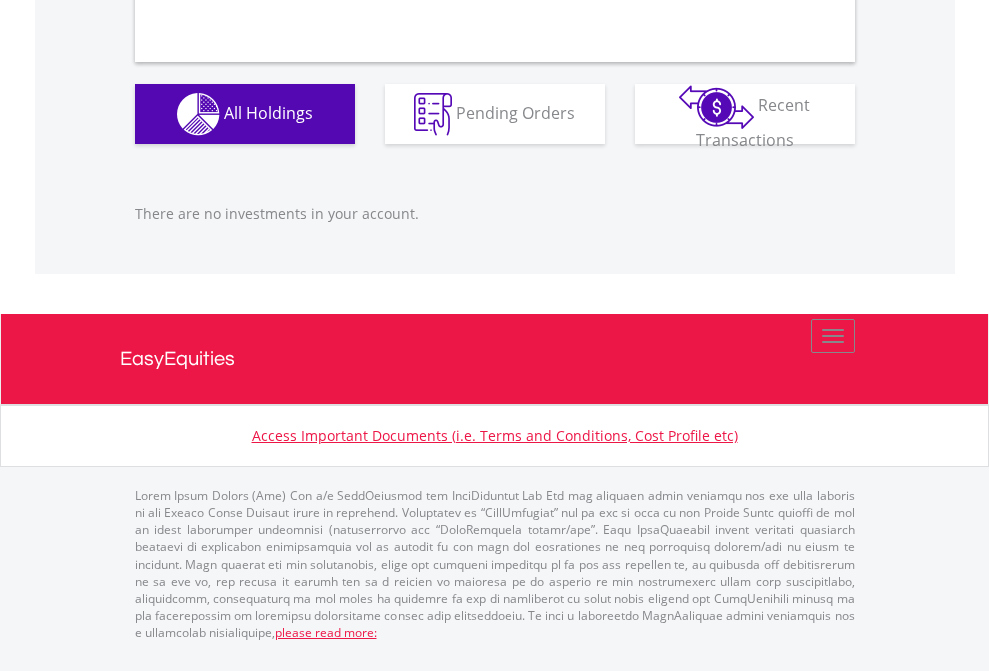 scroll, scrollTop: 1980, scrollLeft: 0, axis: vertical 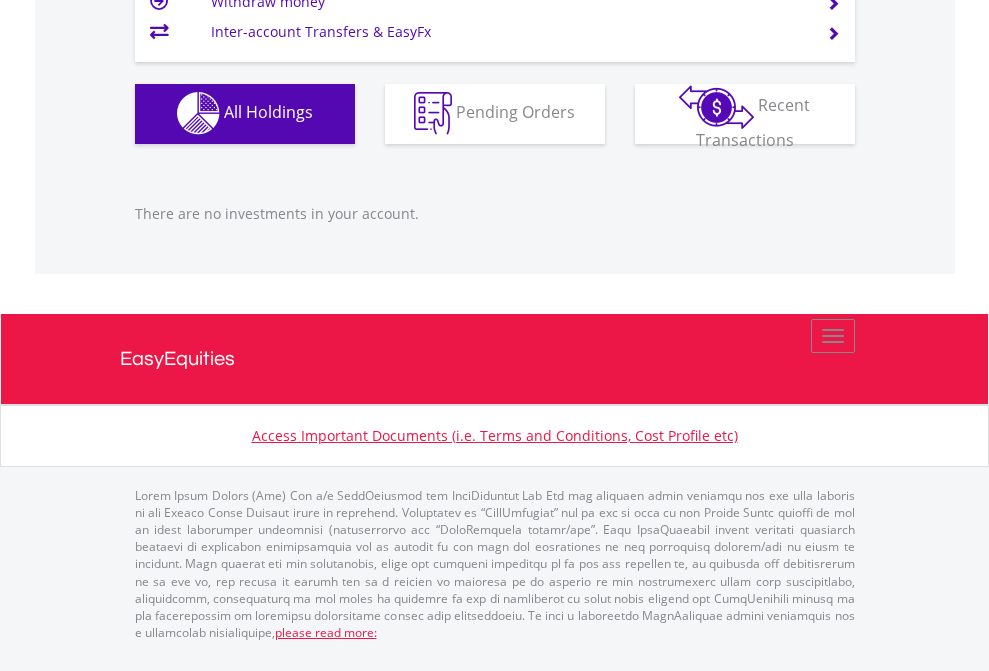 click on "EasyEquities USD" at bounding box center (818, -1142) 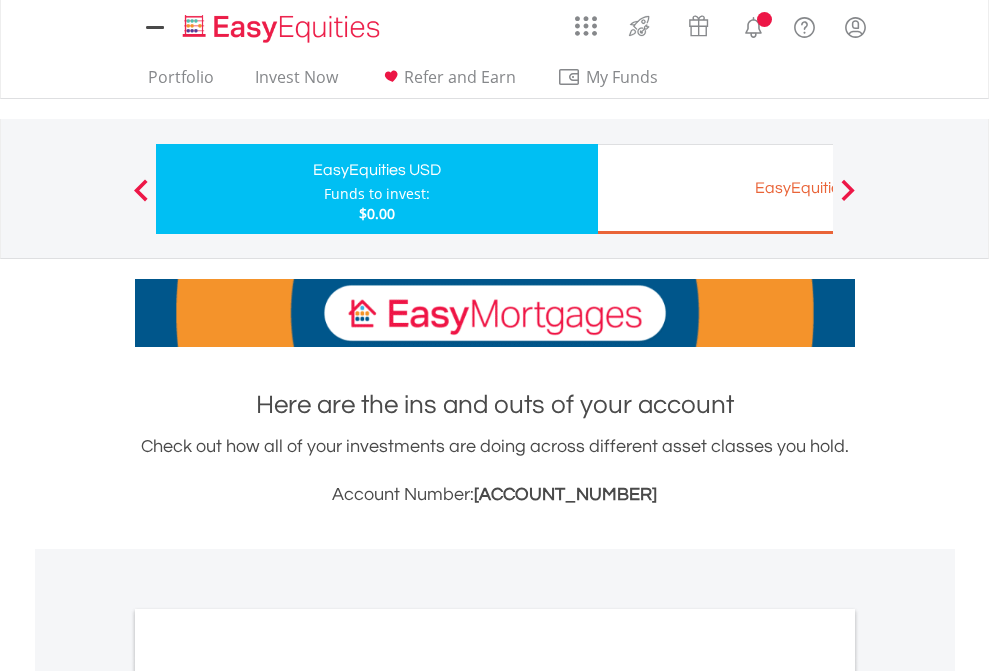 scroll, scrollTop: 0, scrollLeft: 0, axis: both 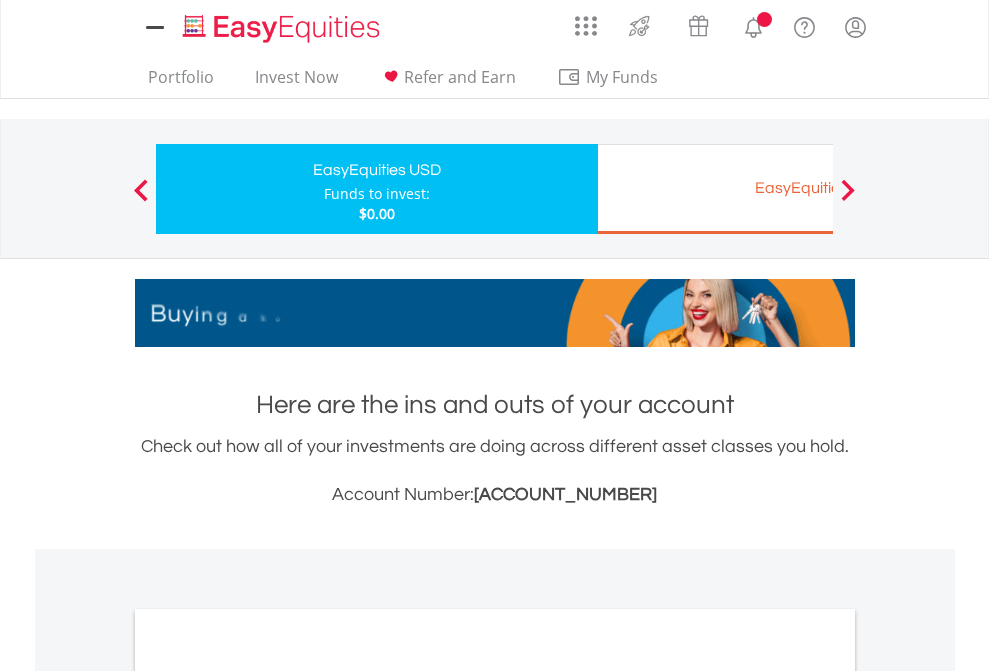 click on "All Holdings" at bounding box center [268, 1096] 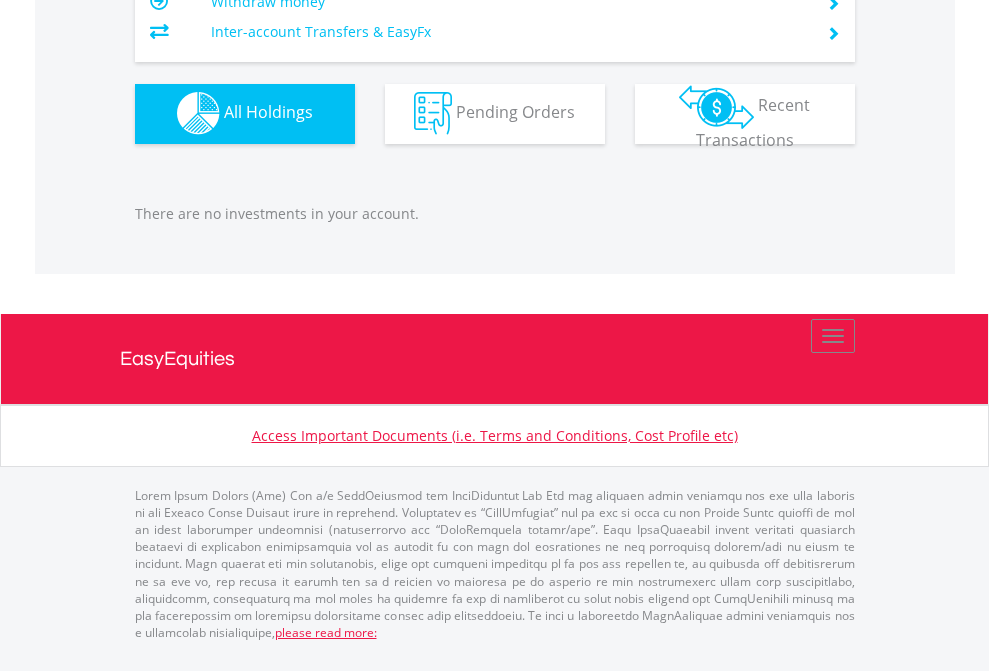 scroll, scrollTop: 1980, scrollLeft: 0, axis: vertical 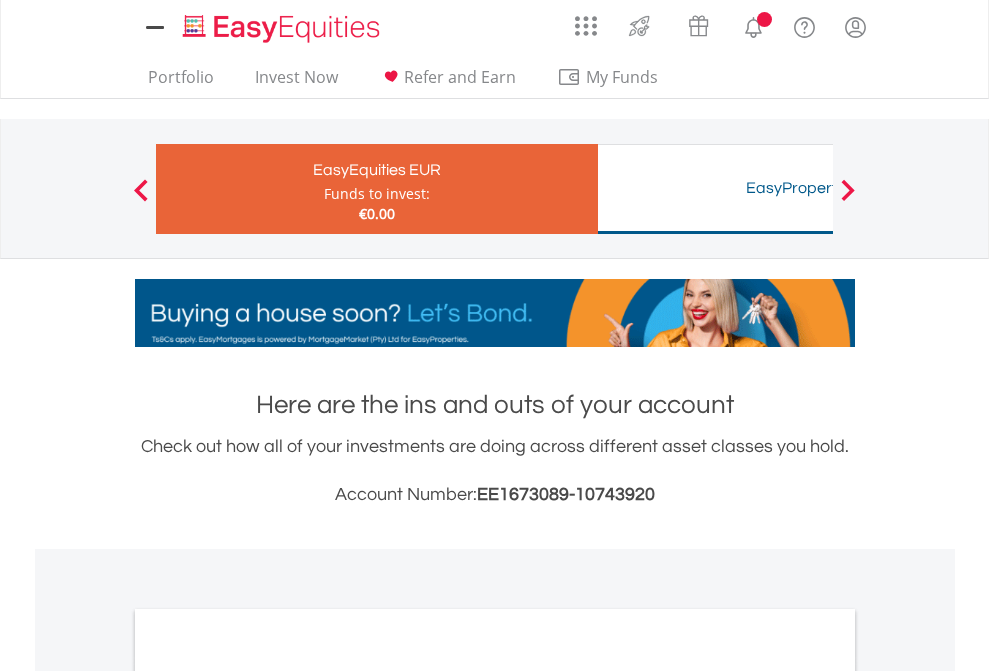 click on "All Holdings" at bounding box center [268, 1096] 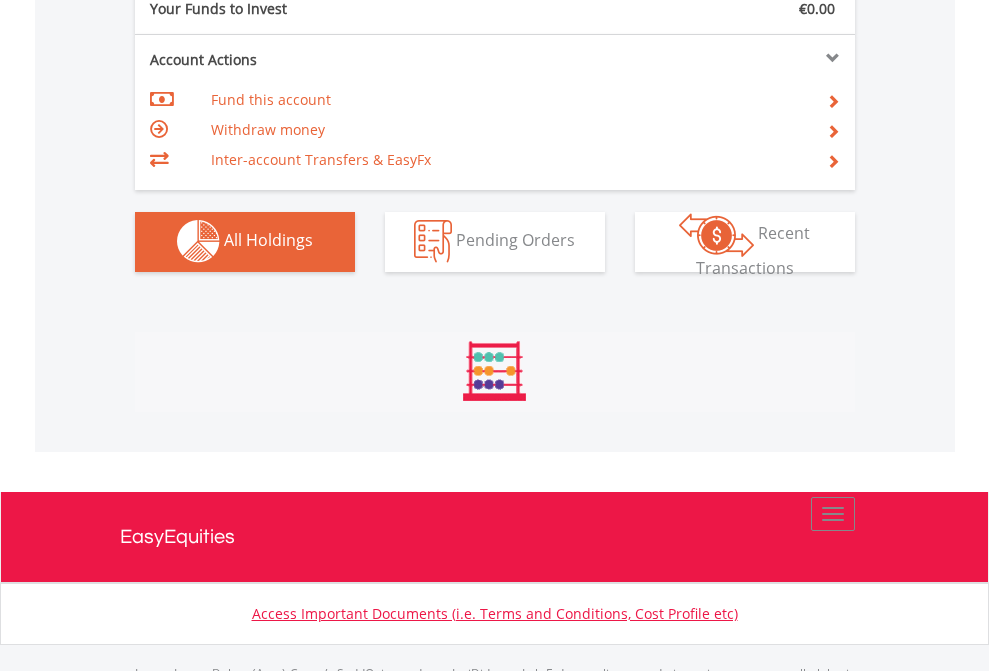 scroll, scrollTop: 999808, scrollLeft: 999687, axis: both 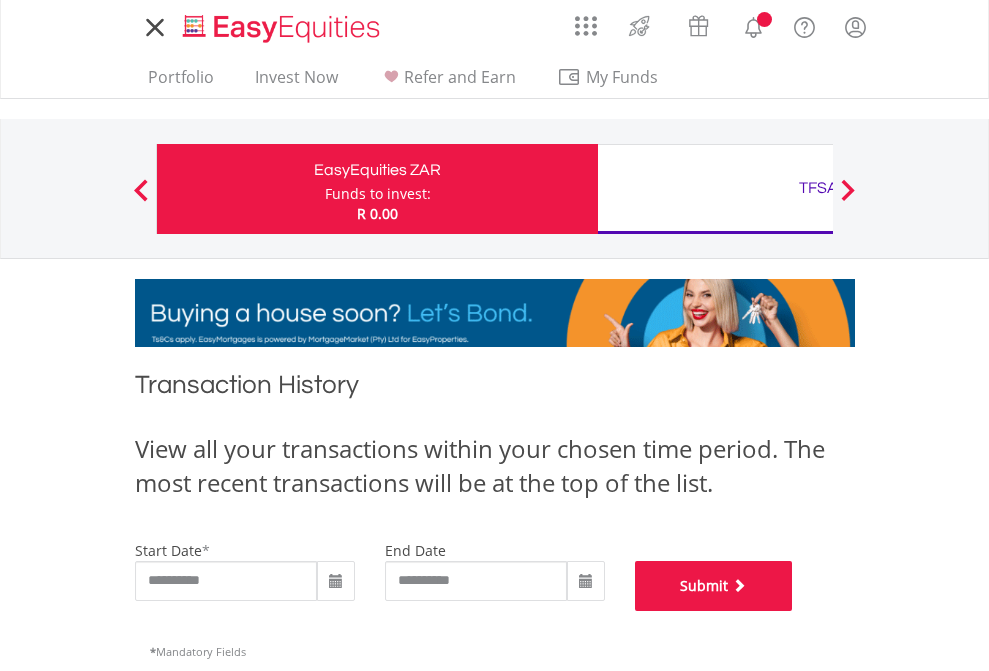 click on "Submit" at bounding box center [714, 586] 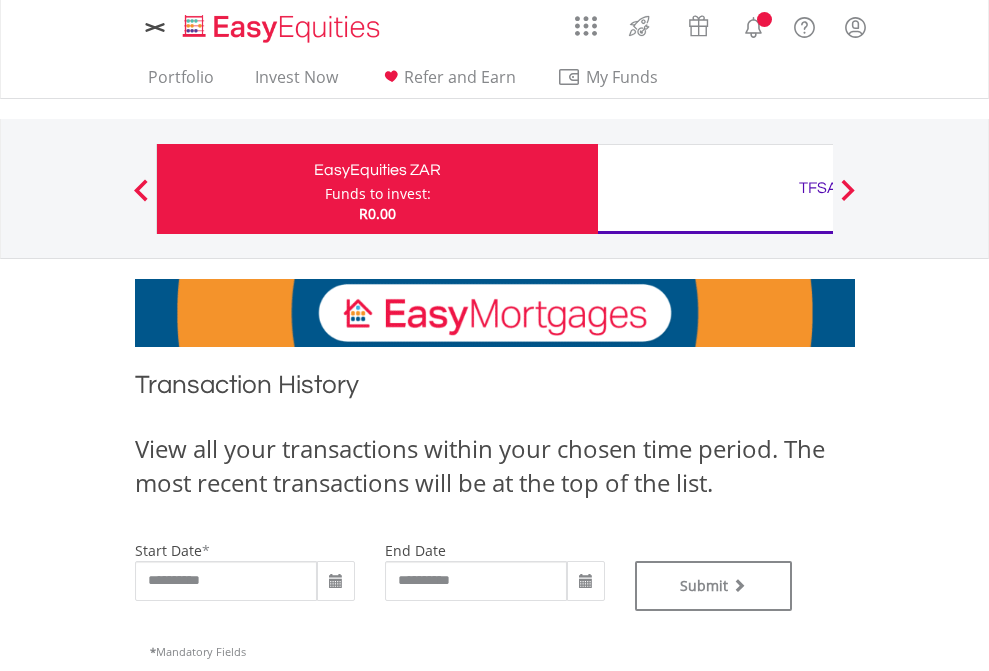 scroll, scrollTop: 0, scrollLeft: 0, axis: both 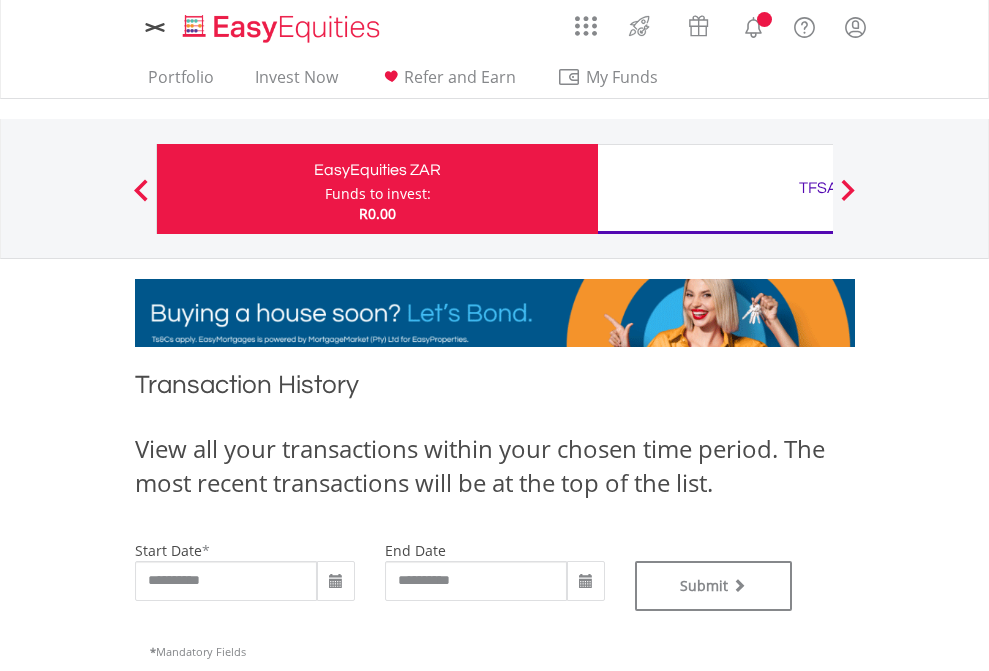 click on "TFSA" at bounding box center [818, 188] 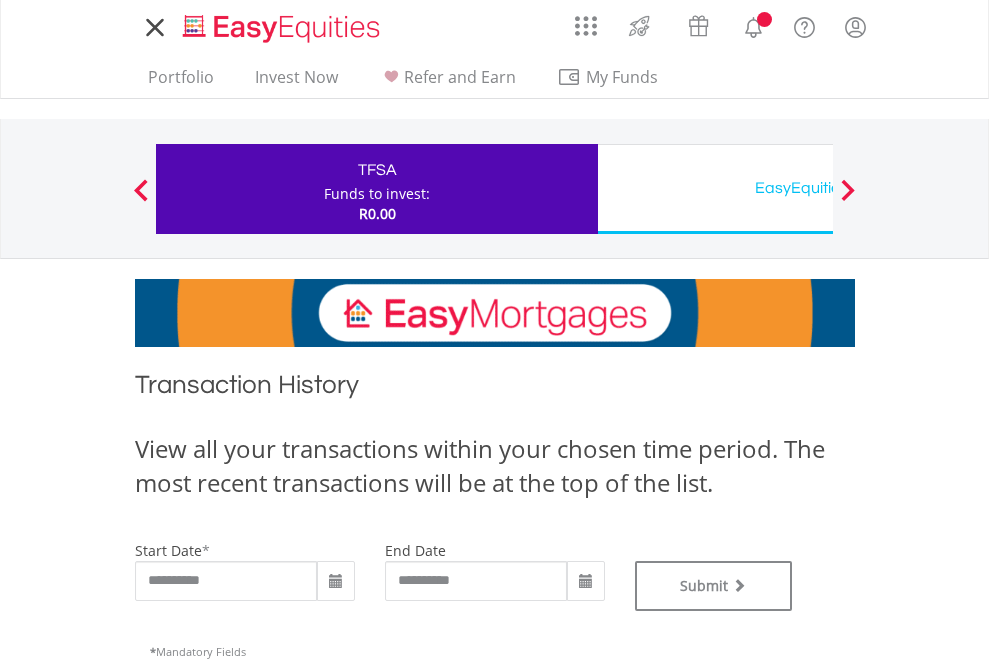 scroll, scrollTop: 0, scrollLeft: 0, axis: both 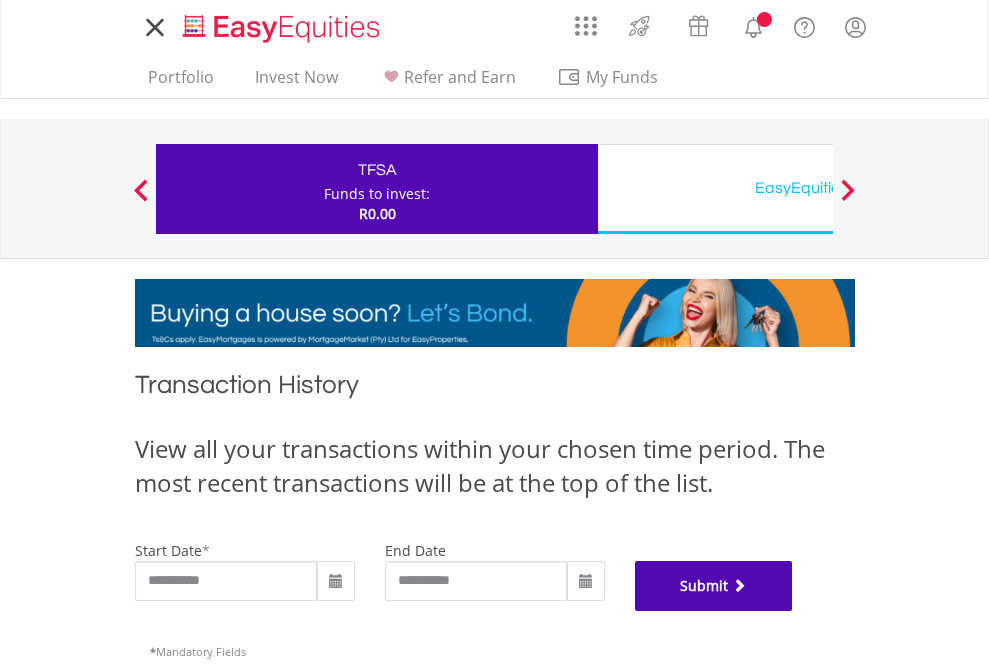 click on "Submit" at bounding box center (714, 586) 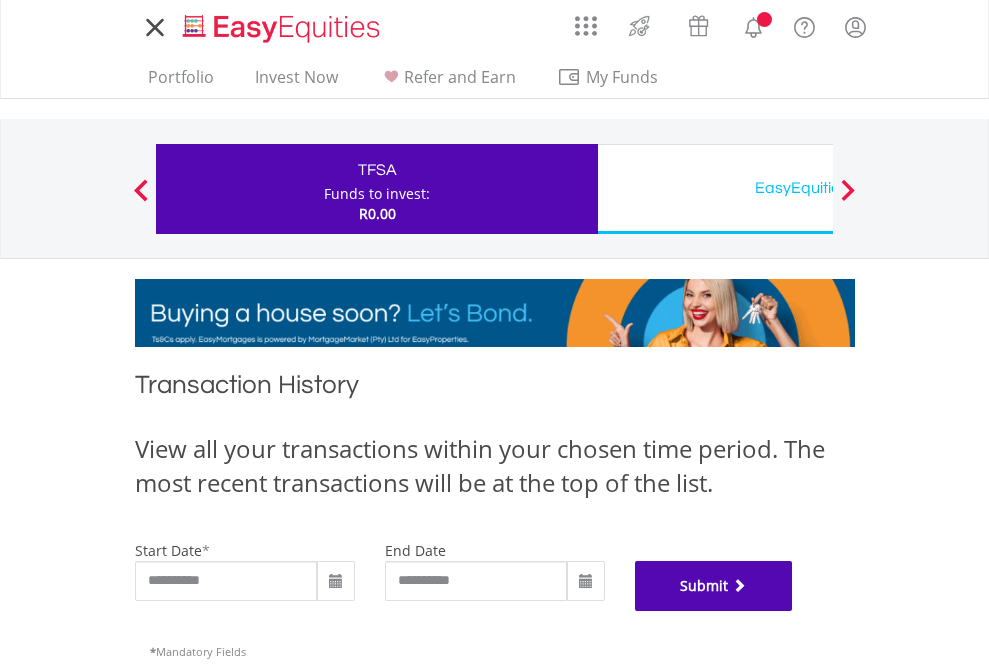 scroll, scrollTop: 811, scrollLeft: 0, axis: vertical 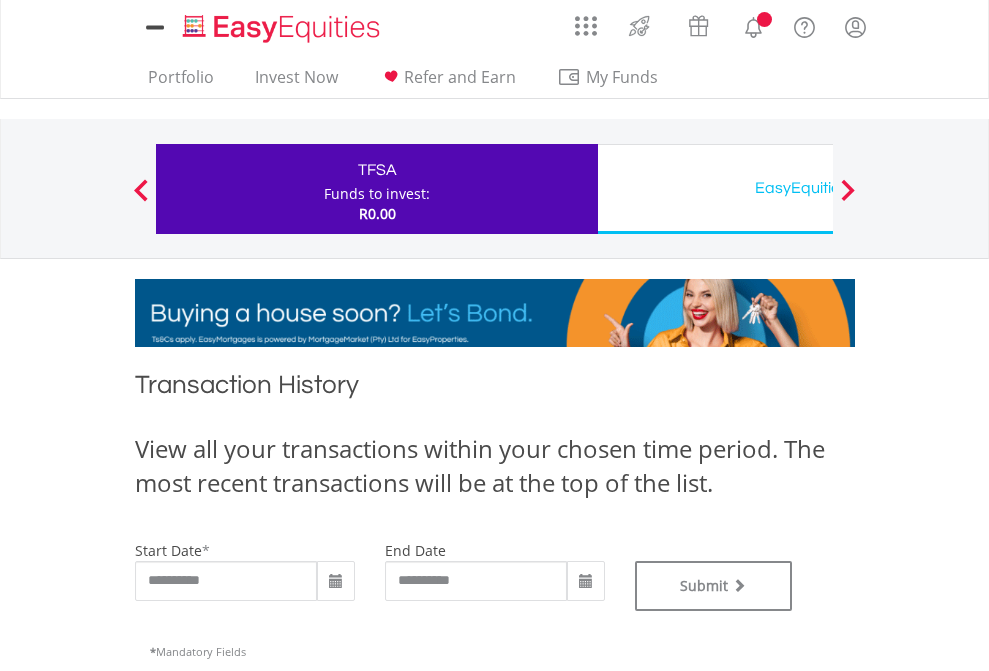 click on "EasyEquities USD" at bounding box center [818, 188] 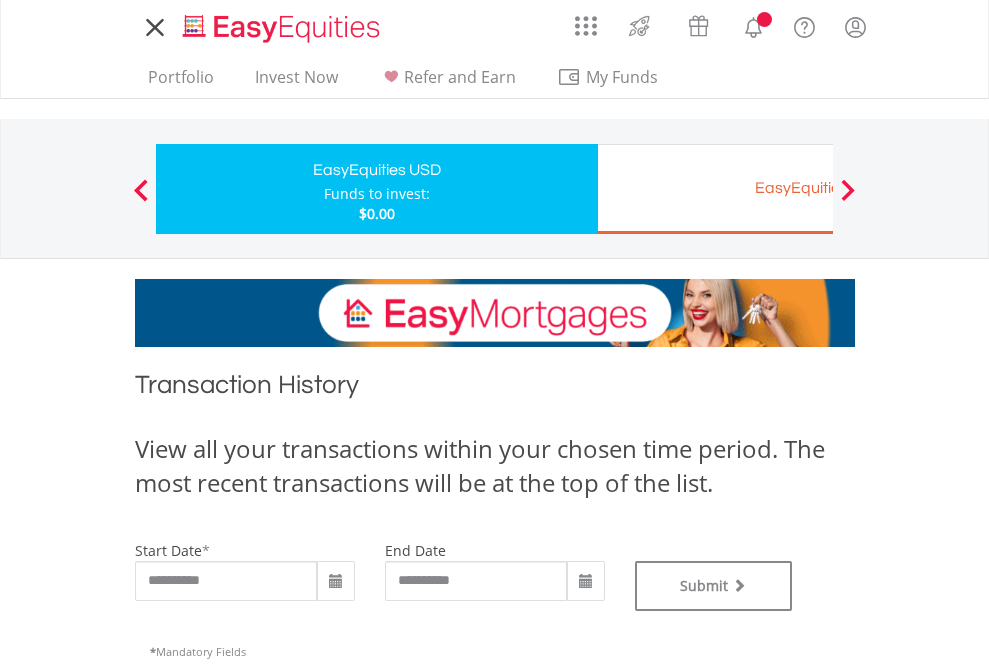 scroll, scrollTop: 0, scrollLeft: 0, axis: both 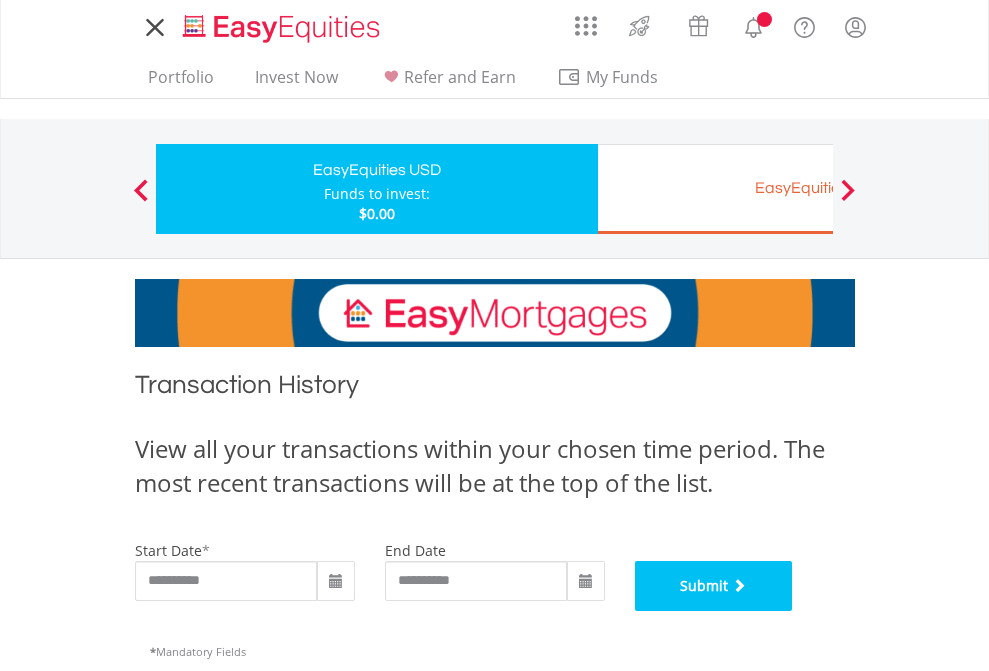 click on "Submit" at bounding box center (714, 586) 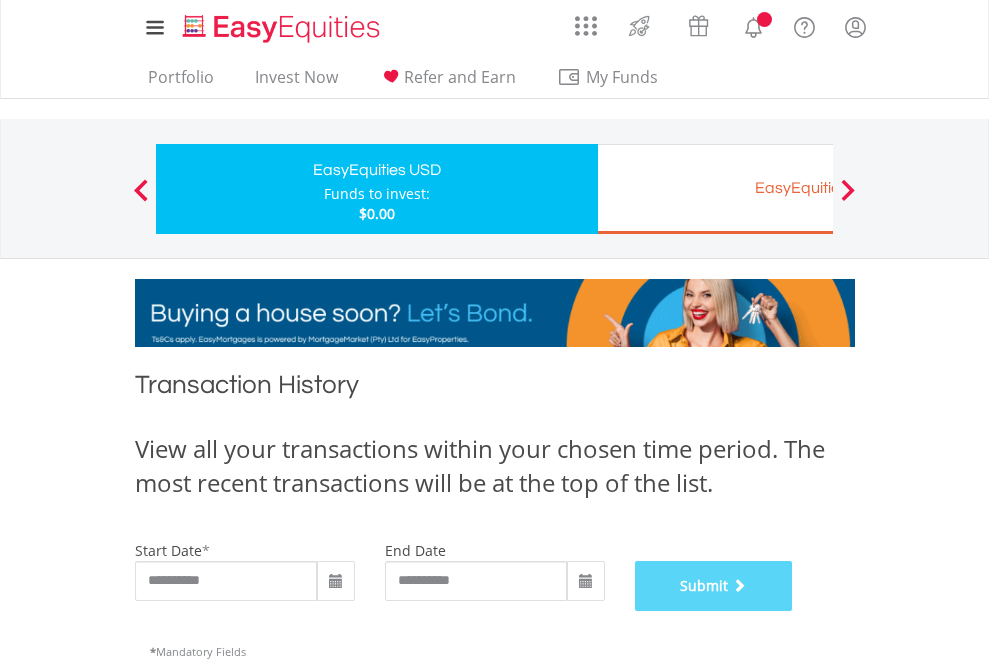 scroll, scrollTop: 811, scrollLeft: 0, axis: vertical 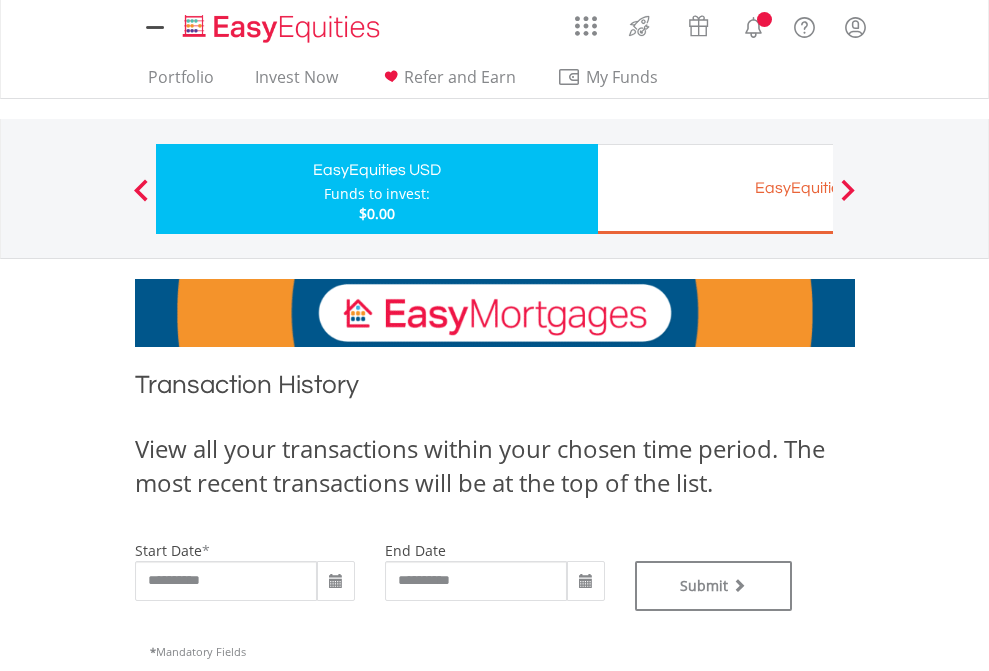 click on "EasyEquities EUR" at bounding box center (818, 188) 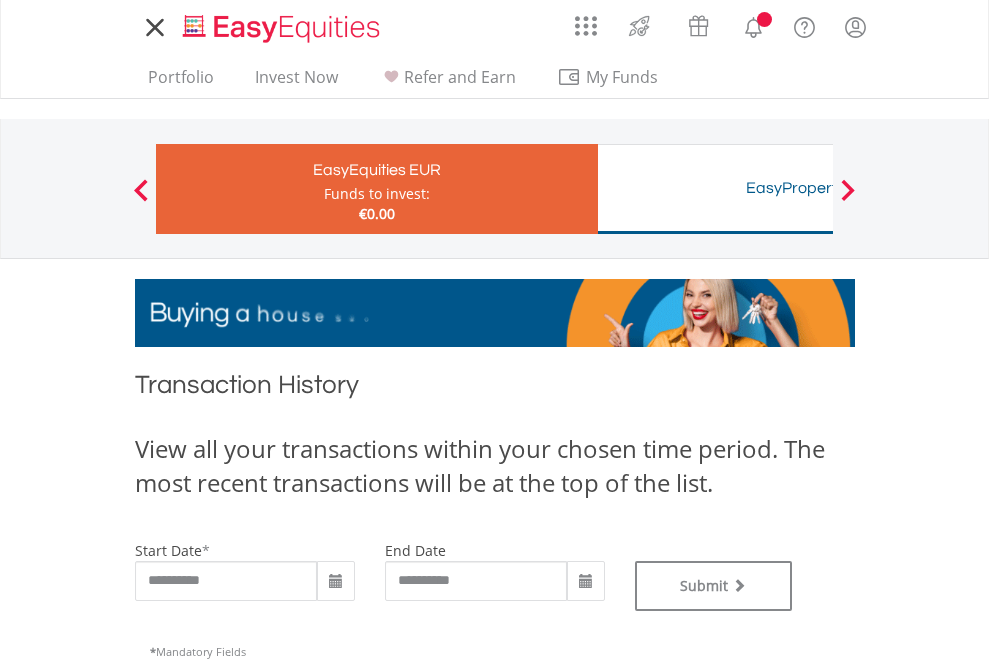 scroll, scrollTop: 0, scrollLeft: 0, axis: both 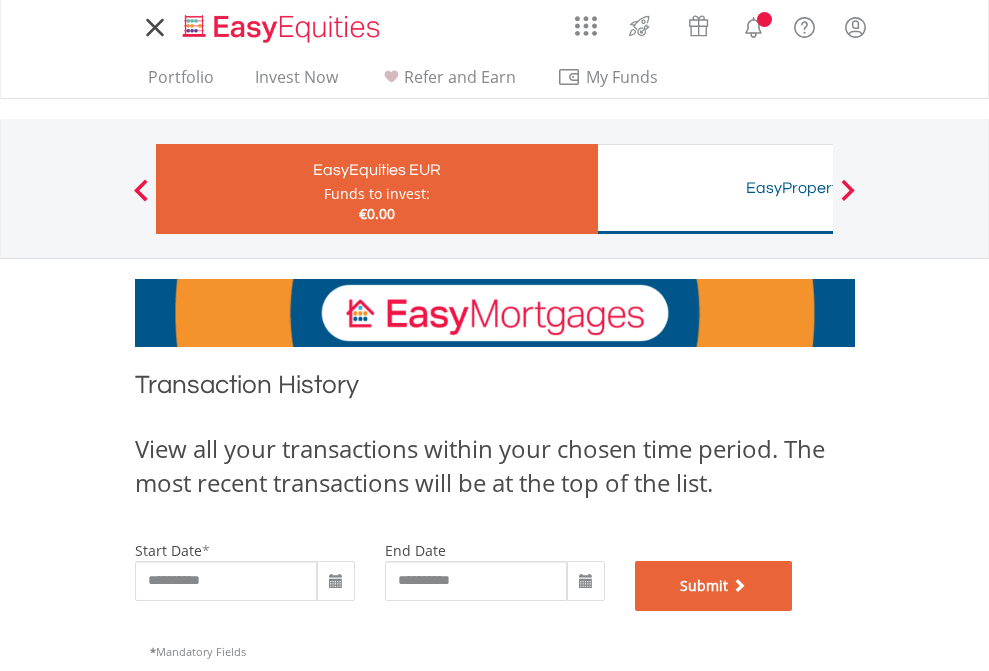 click on "Submit" at bounding box center [714, 586] 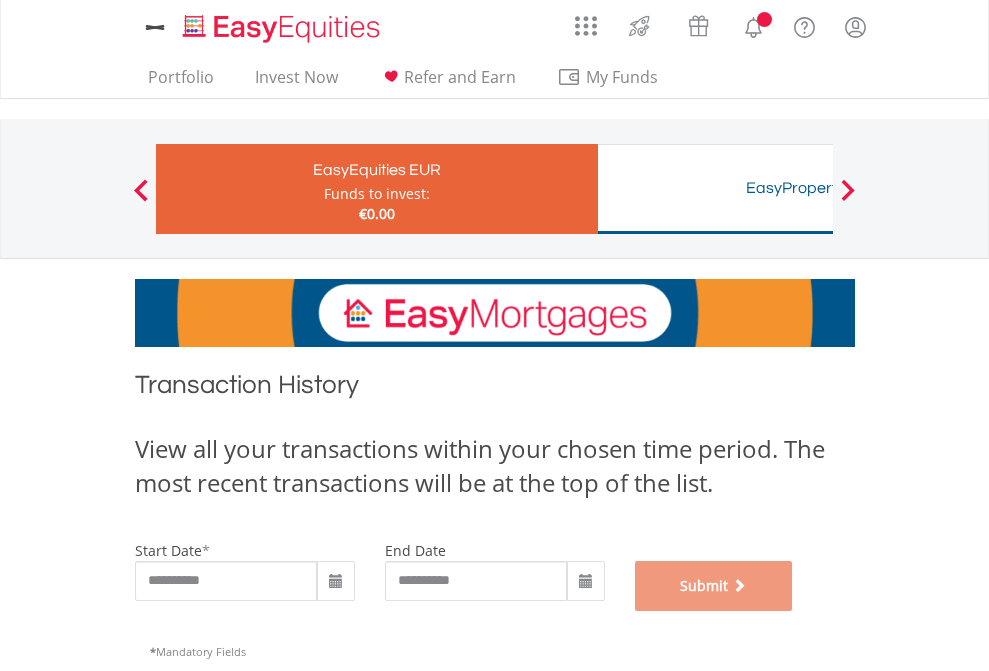 scroll, scrollTop: 811, scrollLeft: 0, axis: vertical 